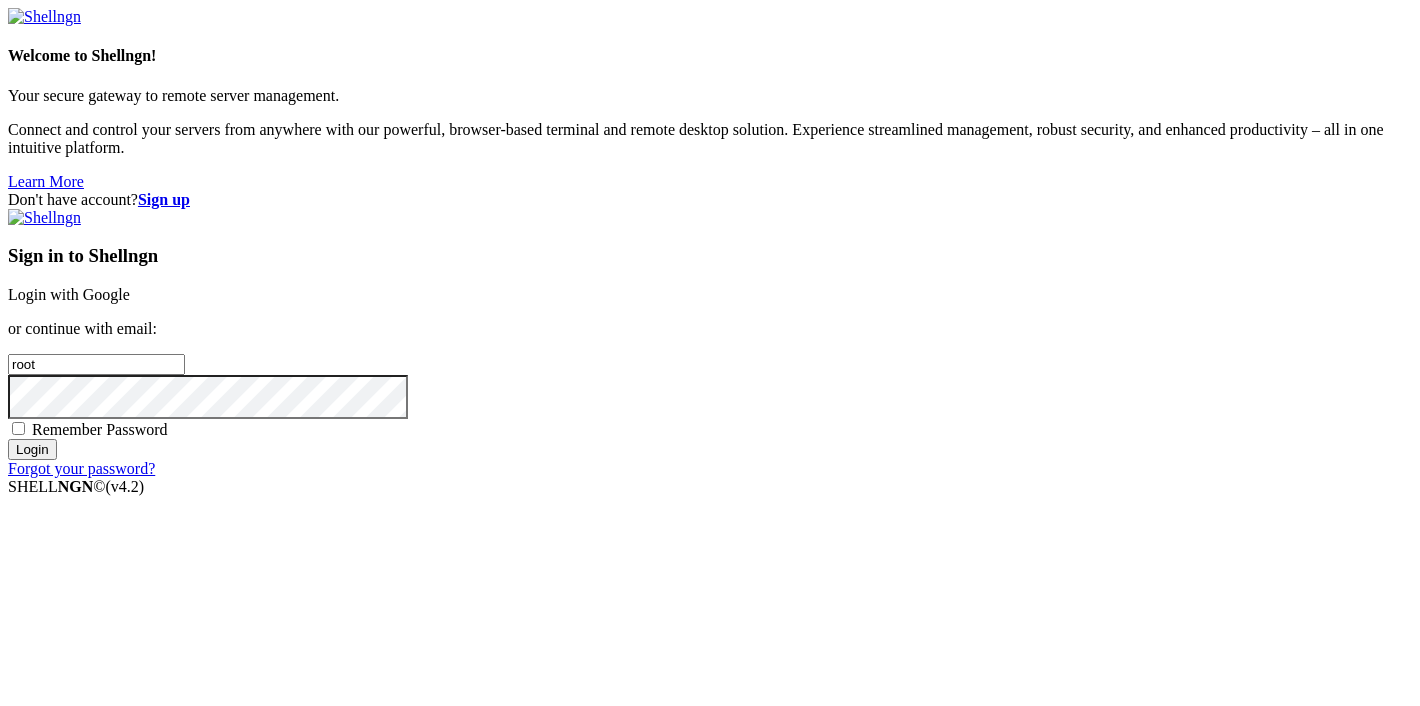 scroll, scrollTop: 0, scrollLeft: 0, axis: both 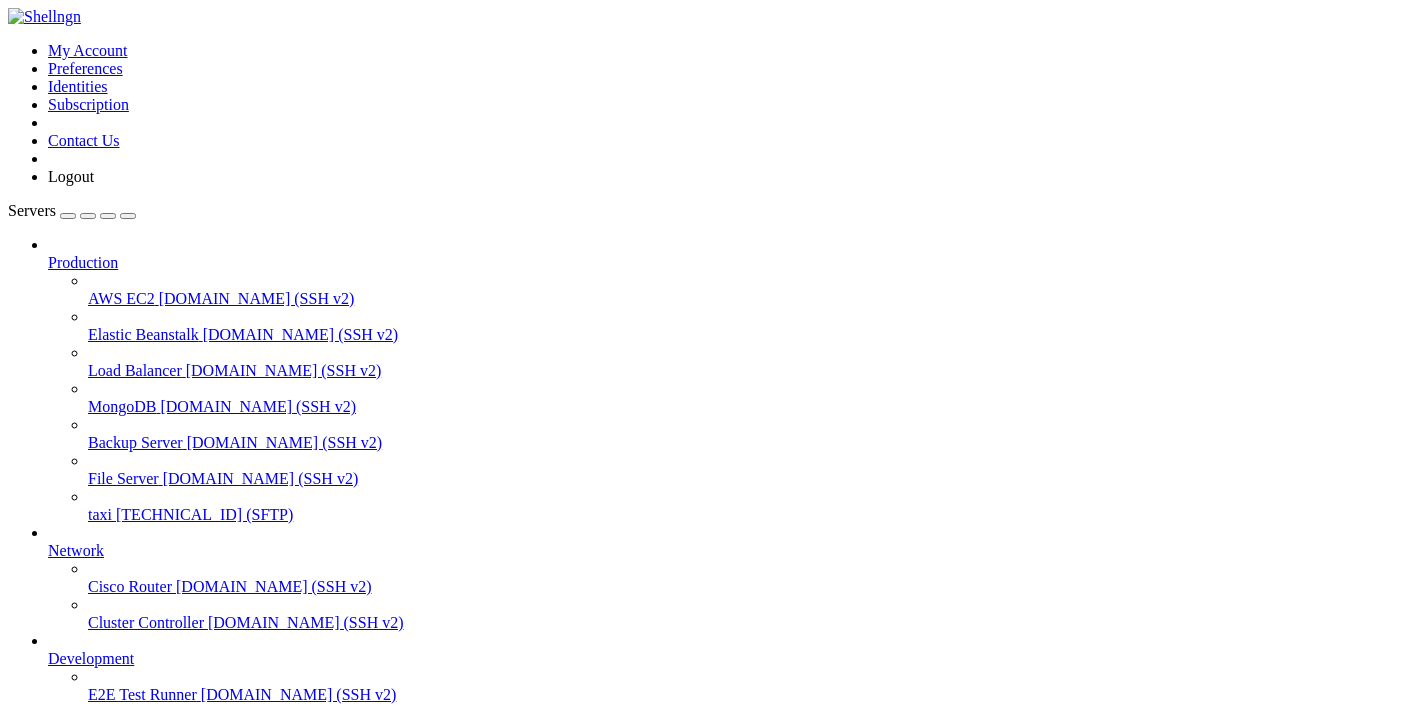 click on "taxi" at bounding box center [100, 514] 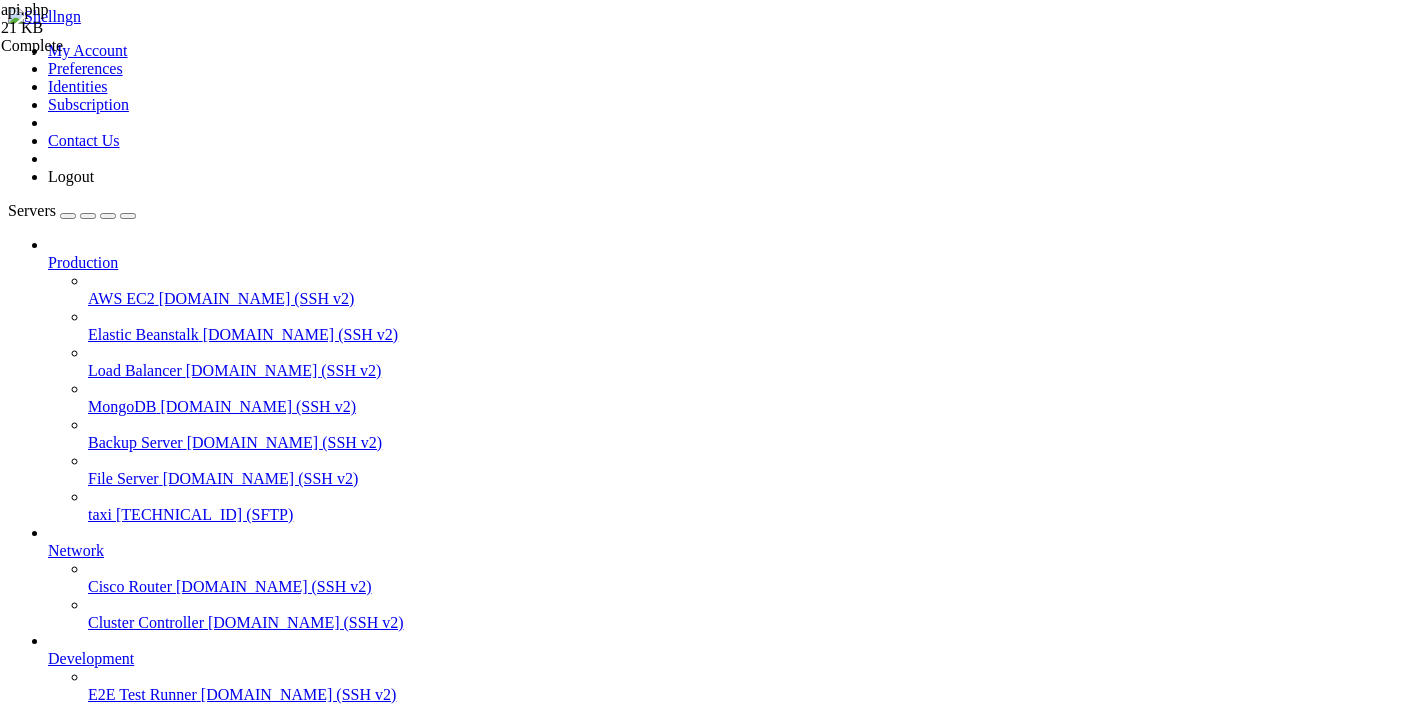 type on "<?php" 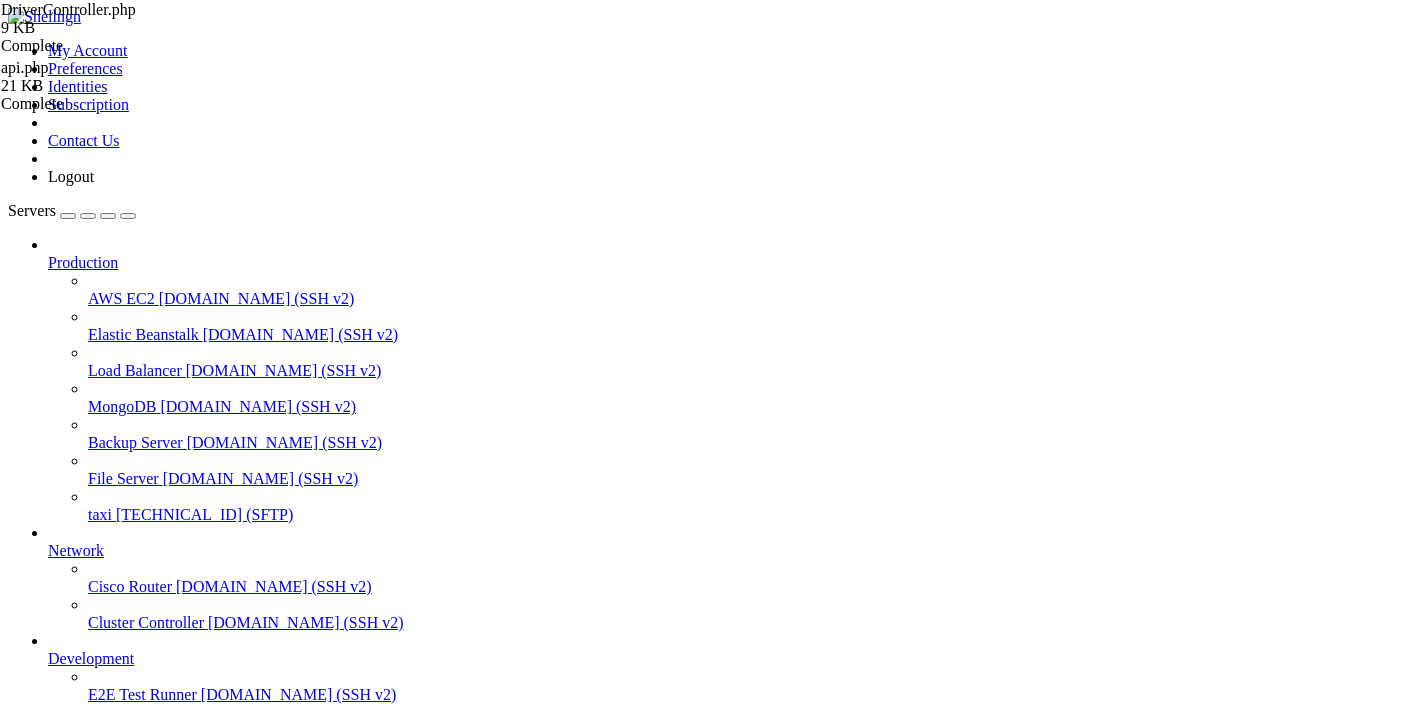scroll, scrollTop: 341, scrollLeft: 0, axis: vertical 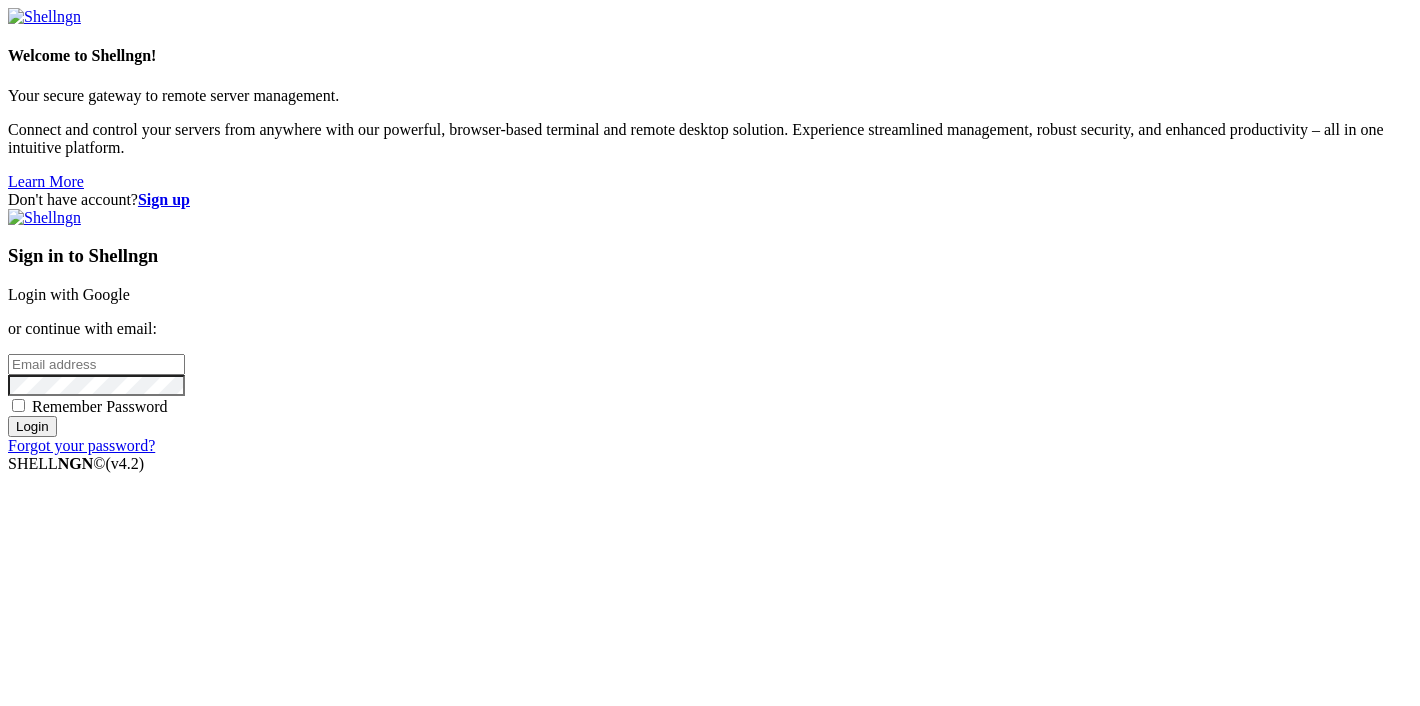 type on "root" 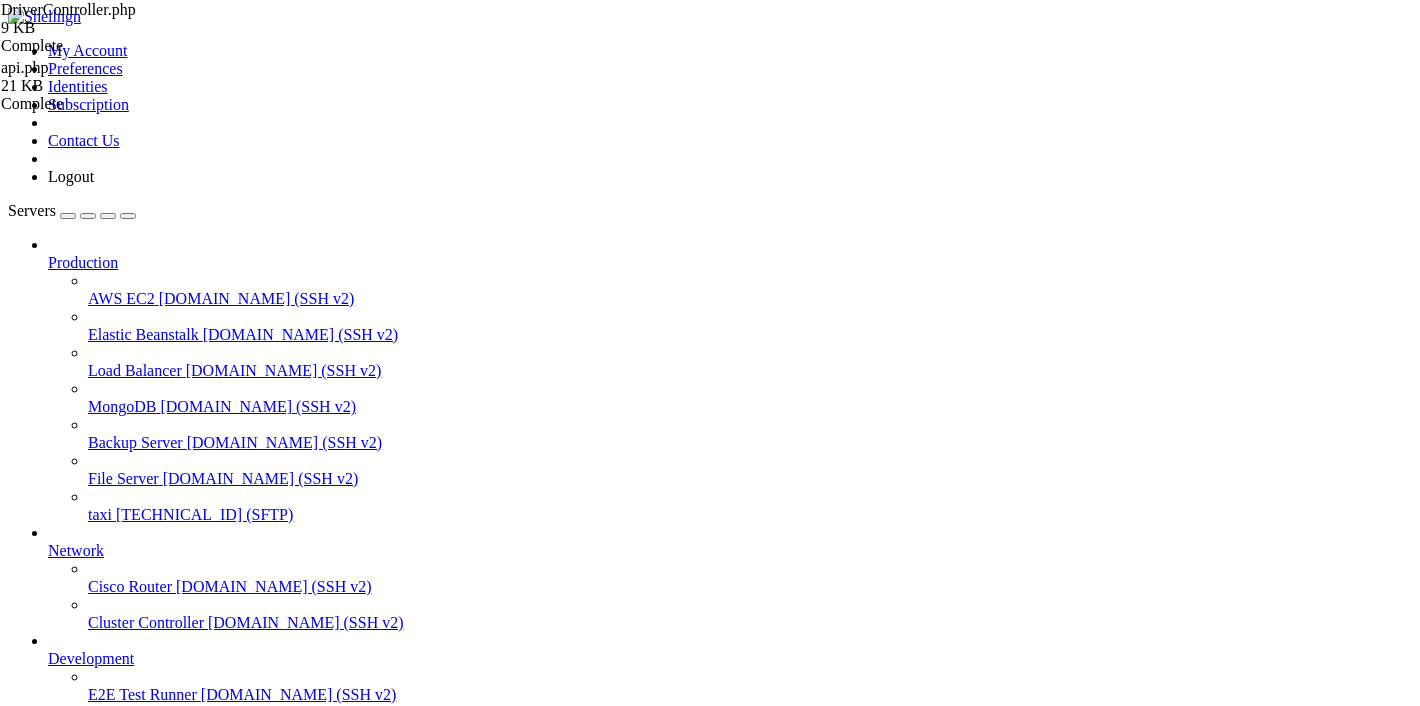 scroll, scrollTop: 200, scrollLeft: 0, axis: vertical 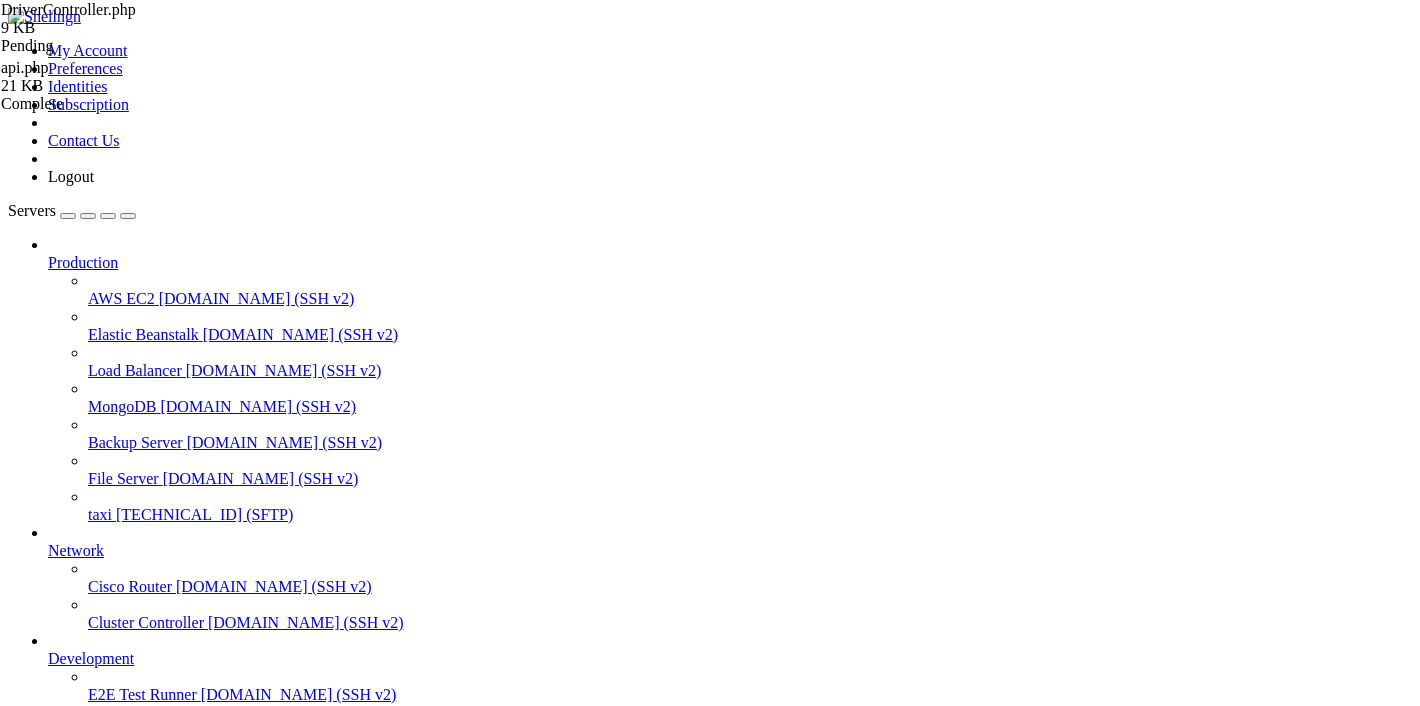 click on "Reconnect" at bounding box center (48, 1666) 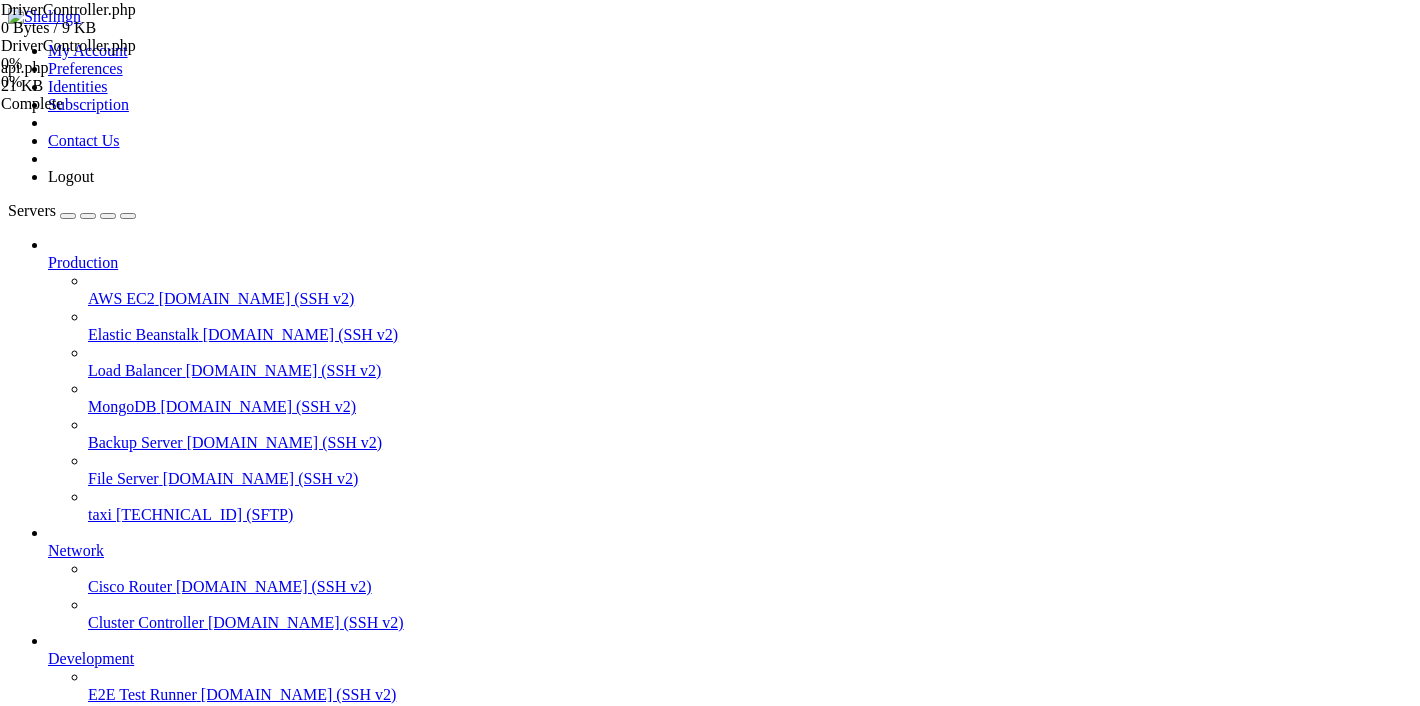 scroll, scrollTop: 526, scrollLeft: 0, axis: vertical 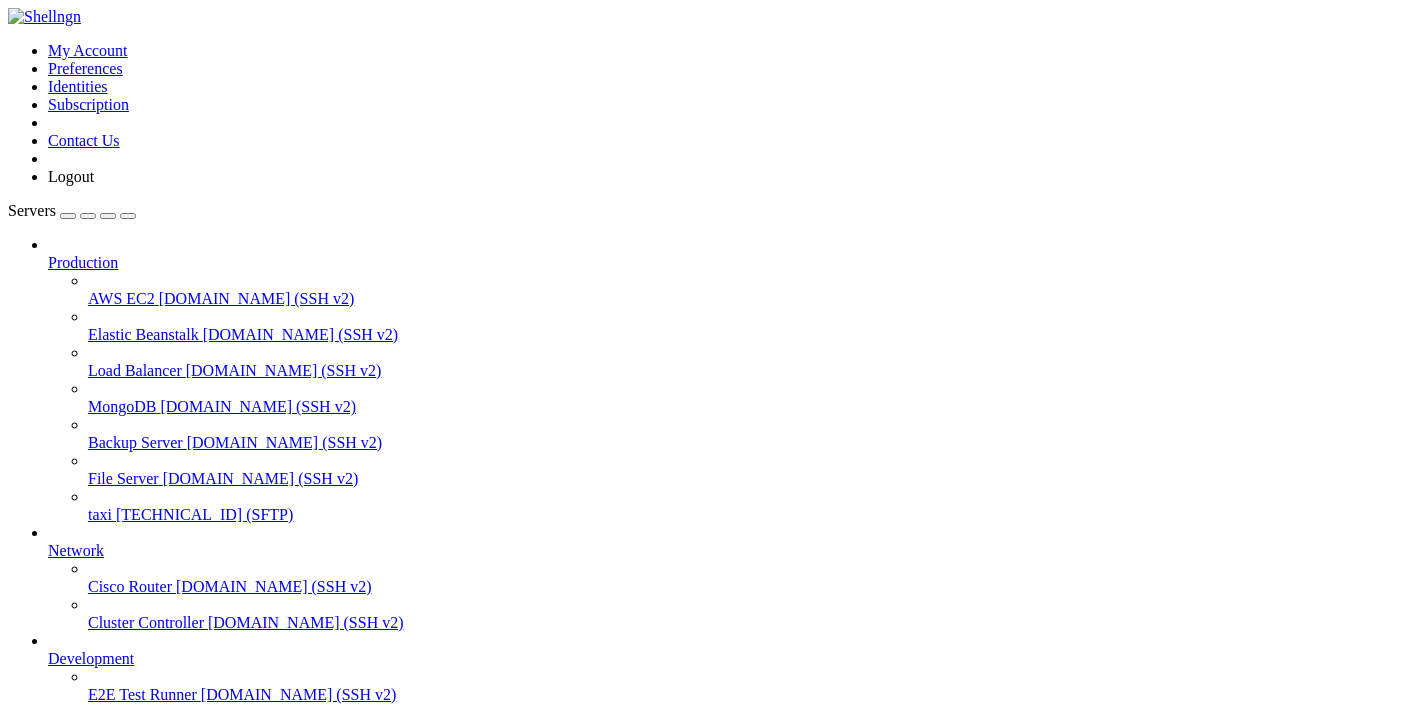 click on "taxi" at bounding box center (100, 514) 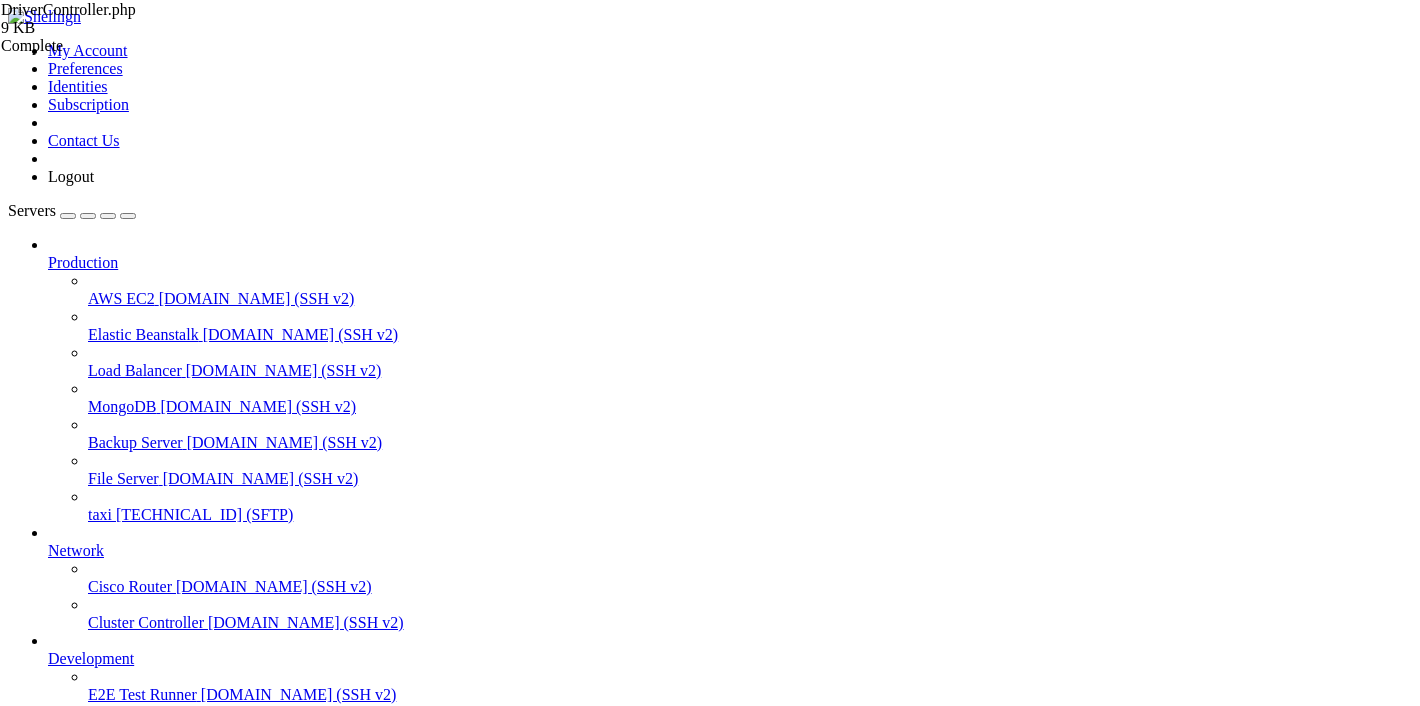 scroll, scrollTop: 1716, scrollLeft: 0, axis: vertical 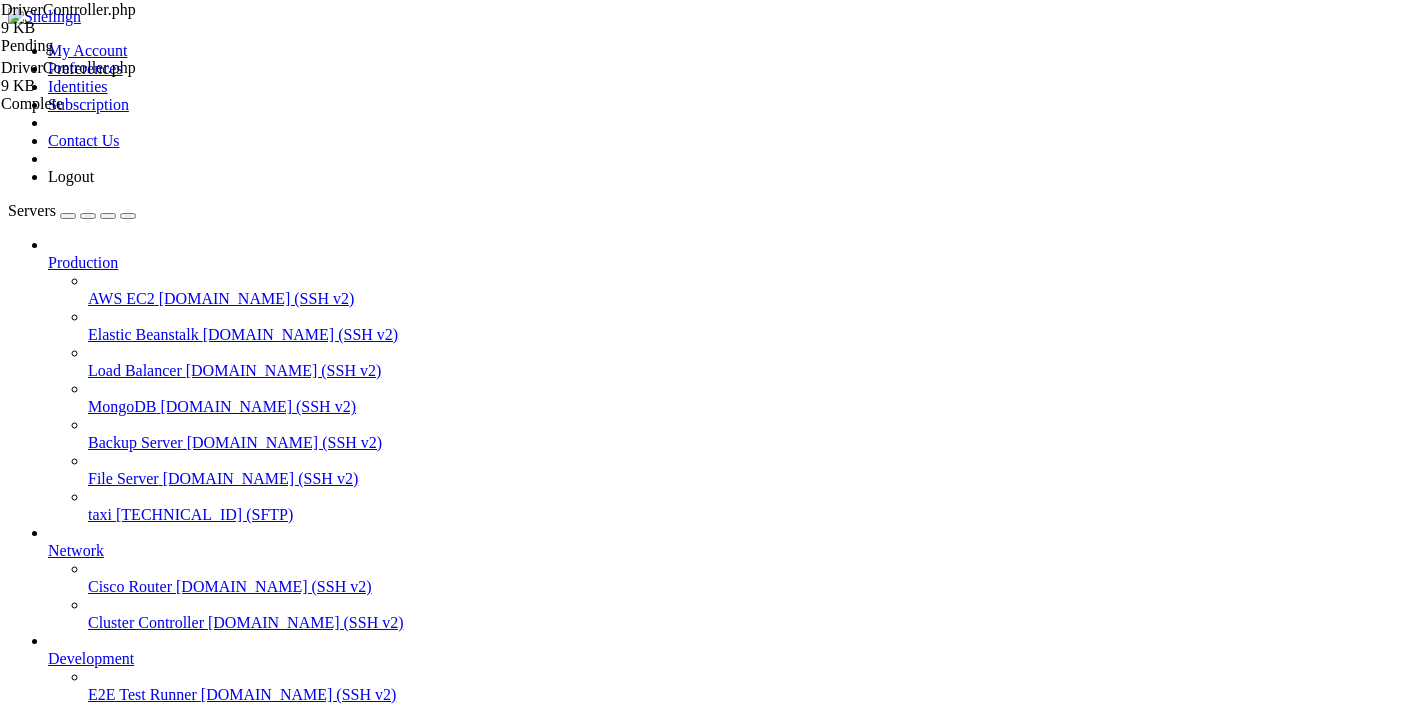 click on "Reconnect" at bounding box center [48, 1666] 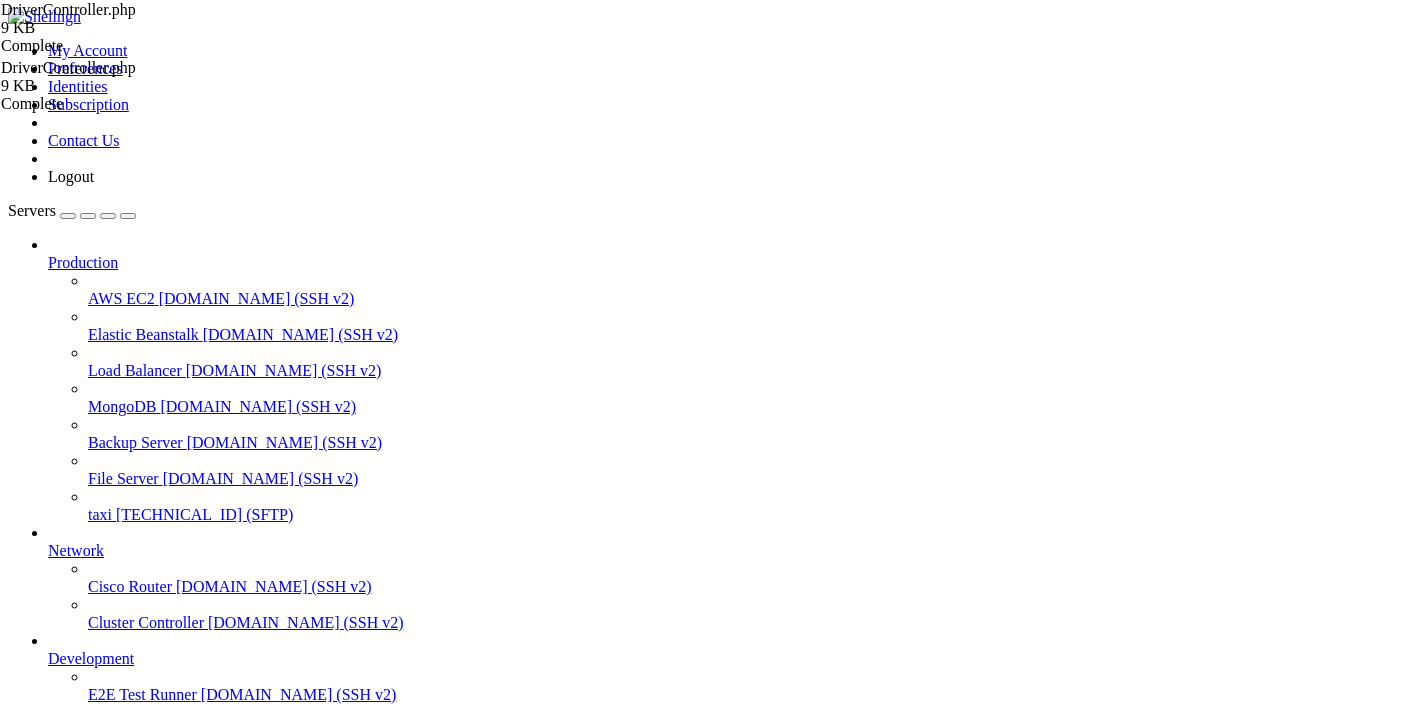 click on "<?php namespace   App \ Http \ Controllers \ api \ v1 ; use   App \ Http \ Controllers \ Controller ; use   App \ Models \ Driver ; use   App \ Models \ Vehicle ; use   App \ Models \ VehicleType ; use   App \ Models \ Settings ; use   App \ Models \ Commission ; use   App \ Models \ Zone ; use   Illuminate \ Http \ Request ; use   DB ; class   DriverController   extends   Controller {    public   function   __construct ( )    {       $this -> limit   =   20 ;    }" at bounding box center (948, 2045) 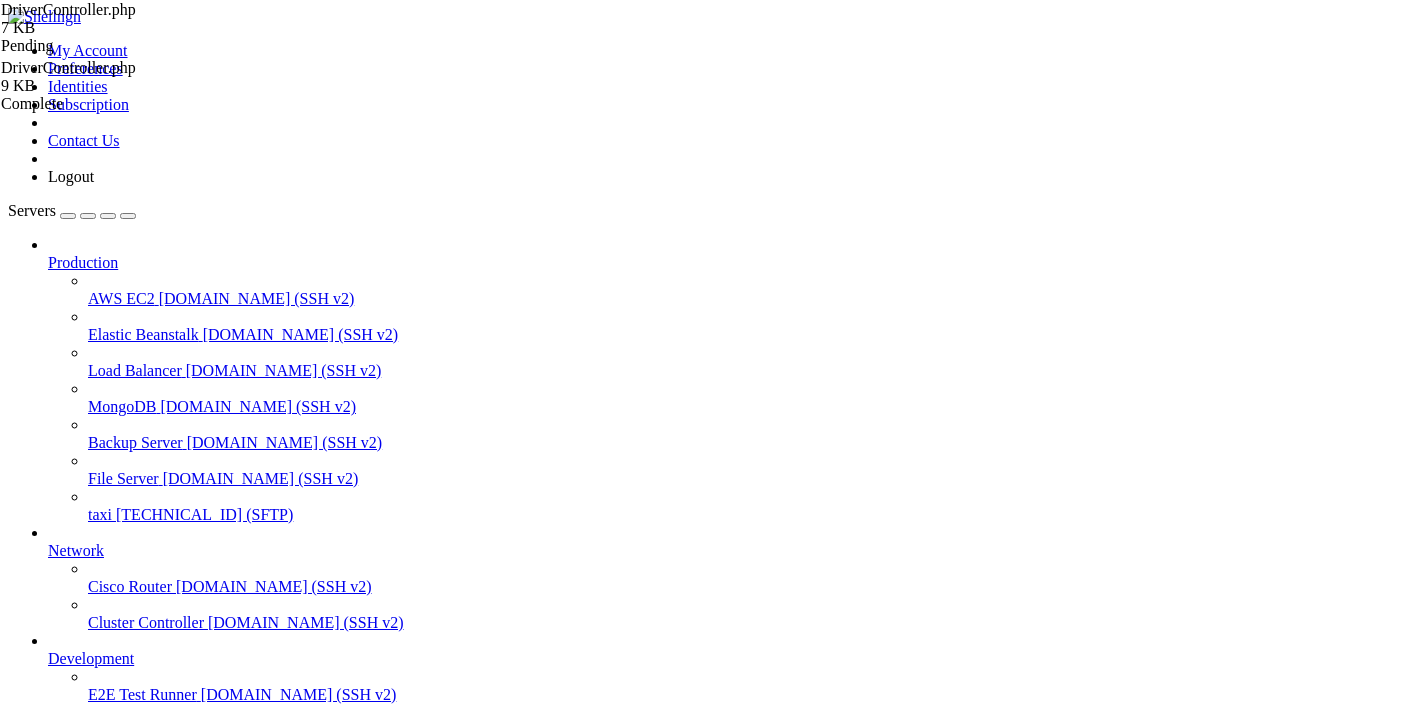 click on "Reconnect" at bounding box center [48, 1666] 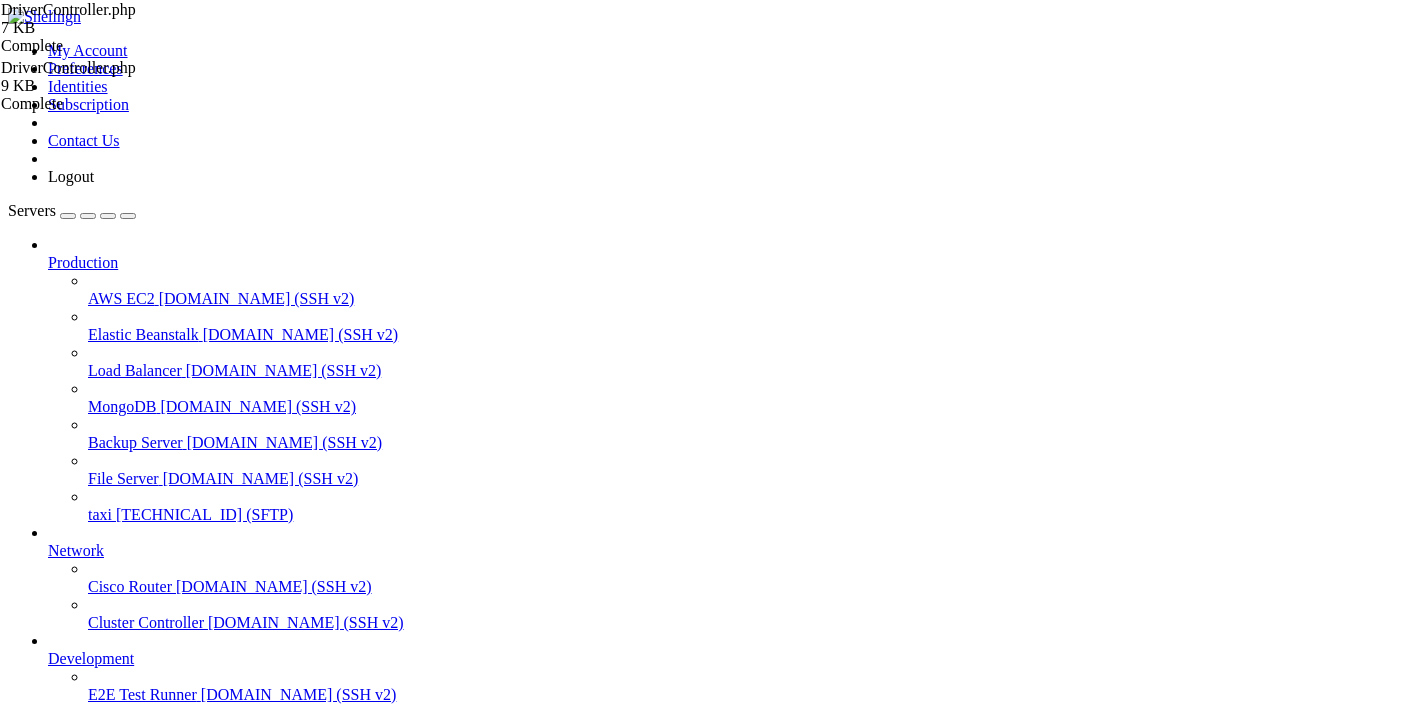 scroll, scrollTop: 929, scrollLeft: 0, axis: vertical 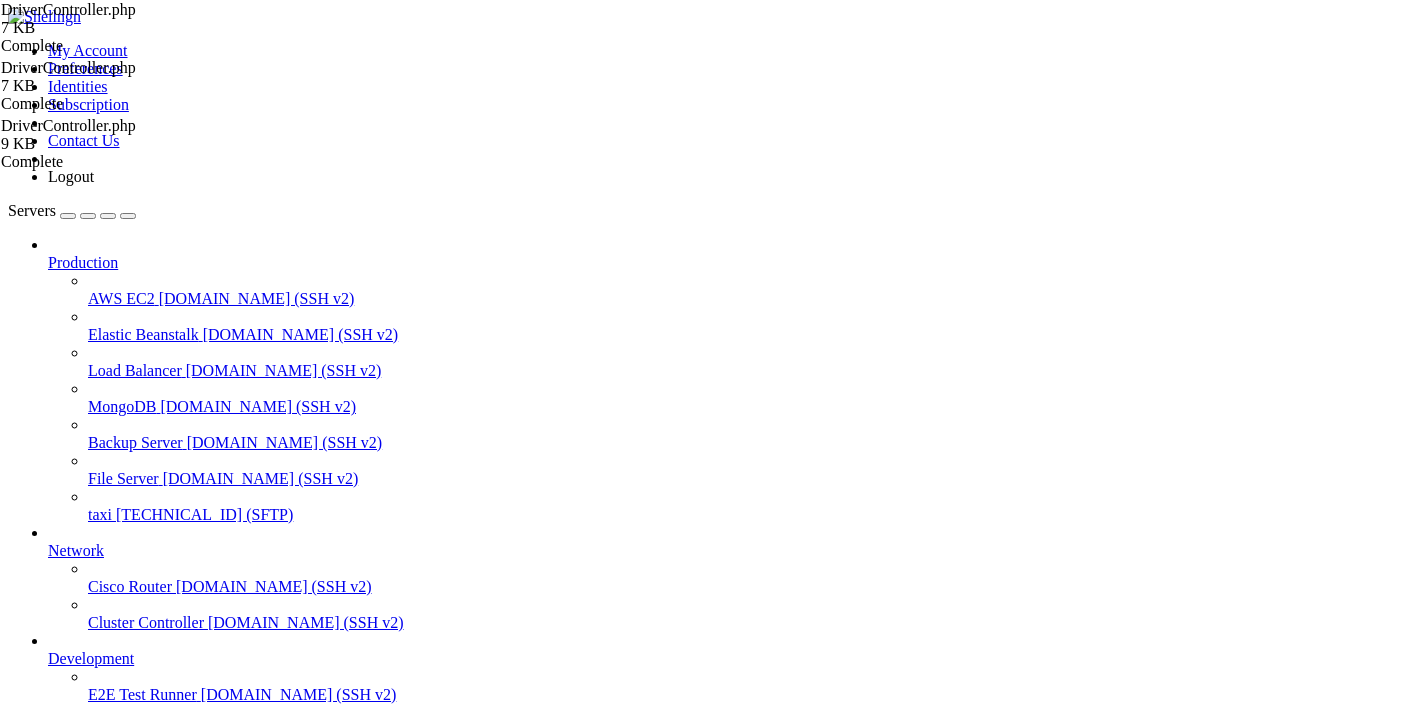click on "<?php namespace   App \ Http \ Controllers \ api \ v1 ; use   App \ Http \ Controllers \ Controller ; use   App \ Models \ Driver ; use   App \ Models \ Vehicle ; use   App \ Models \ VehicleType ; use   App \ Models \ Settings ; use   App \ Models \ Commission ; use   App \ Models \ Zone ; use   Illuminate \ Http \ Request ; use   DB ; class   DriverController   extends   Controller {    public   function   __construct ( )    {       $this -> limit   =   20 ;    }" at bounding box center (948, 2045) 